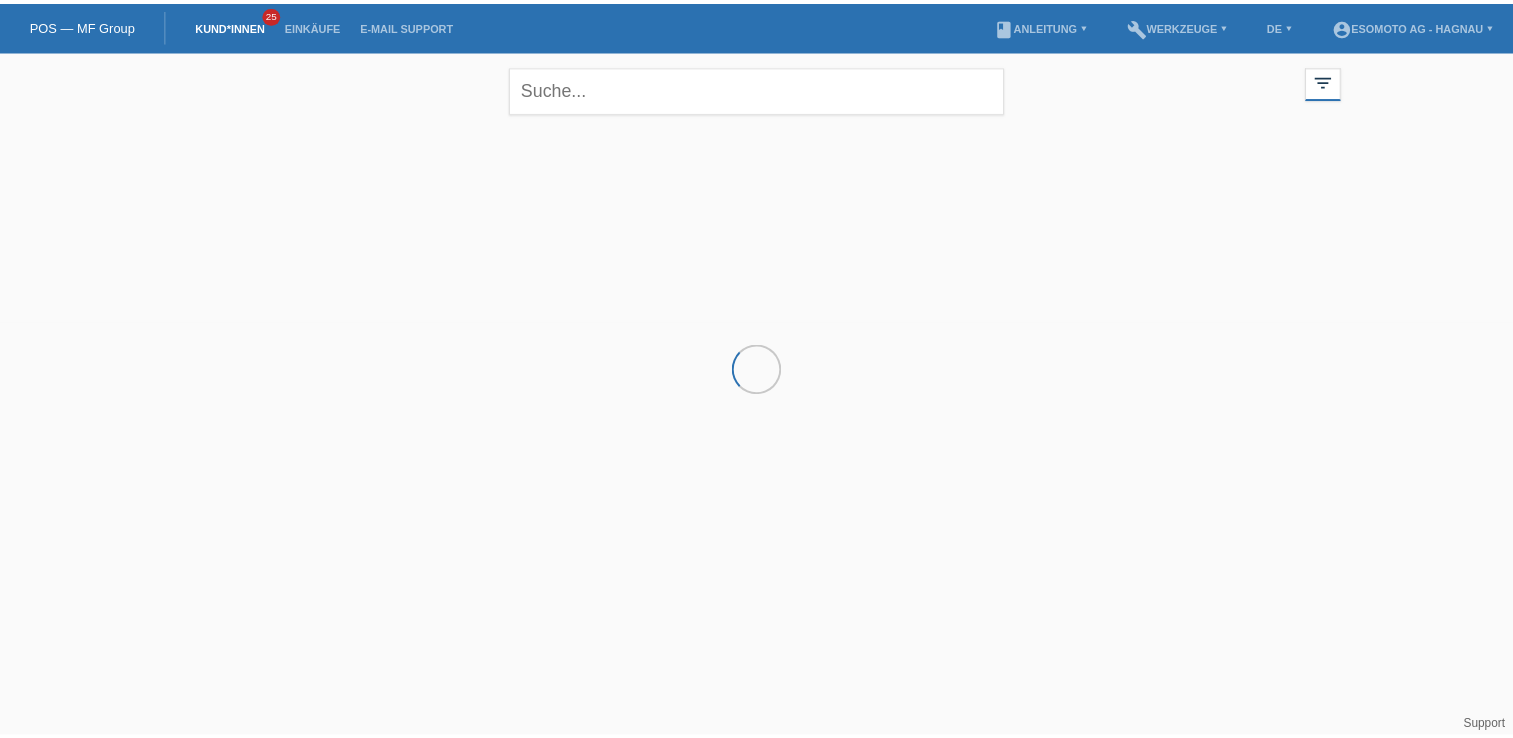 scroll, scrollTop: 0, scrollLeft: 0, axis: both 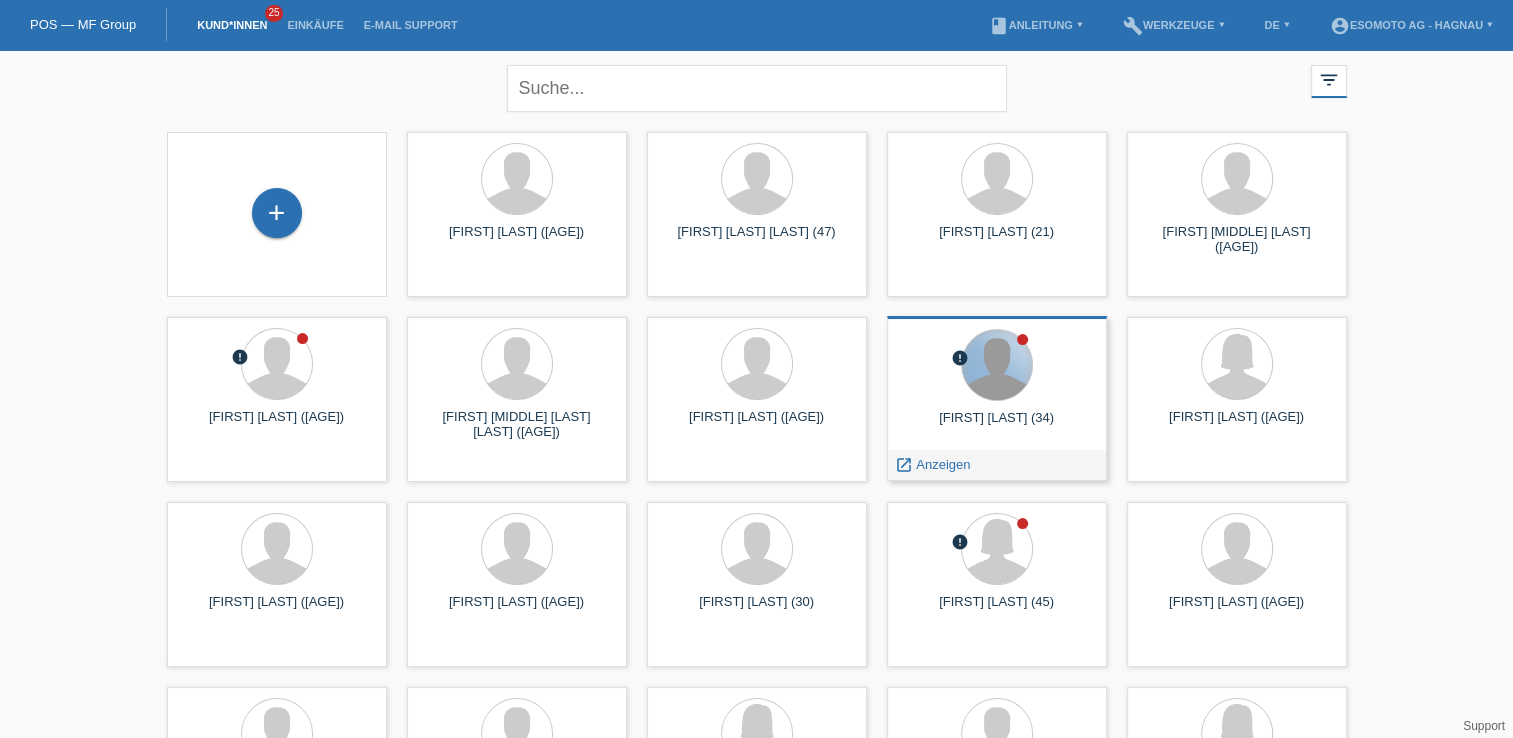 click at bounding box center (997, 365) 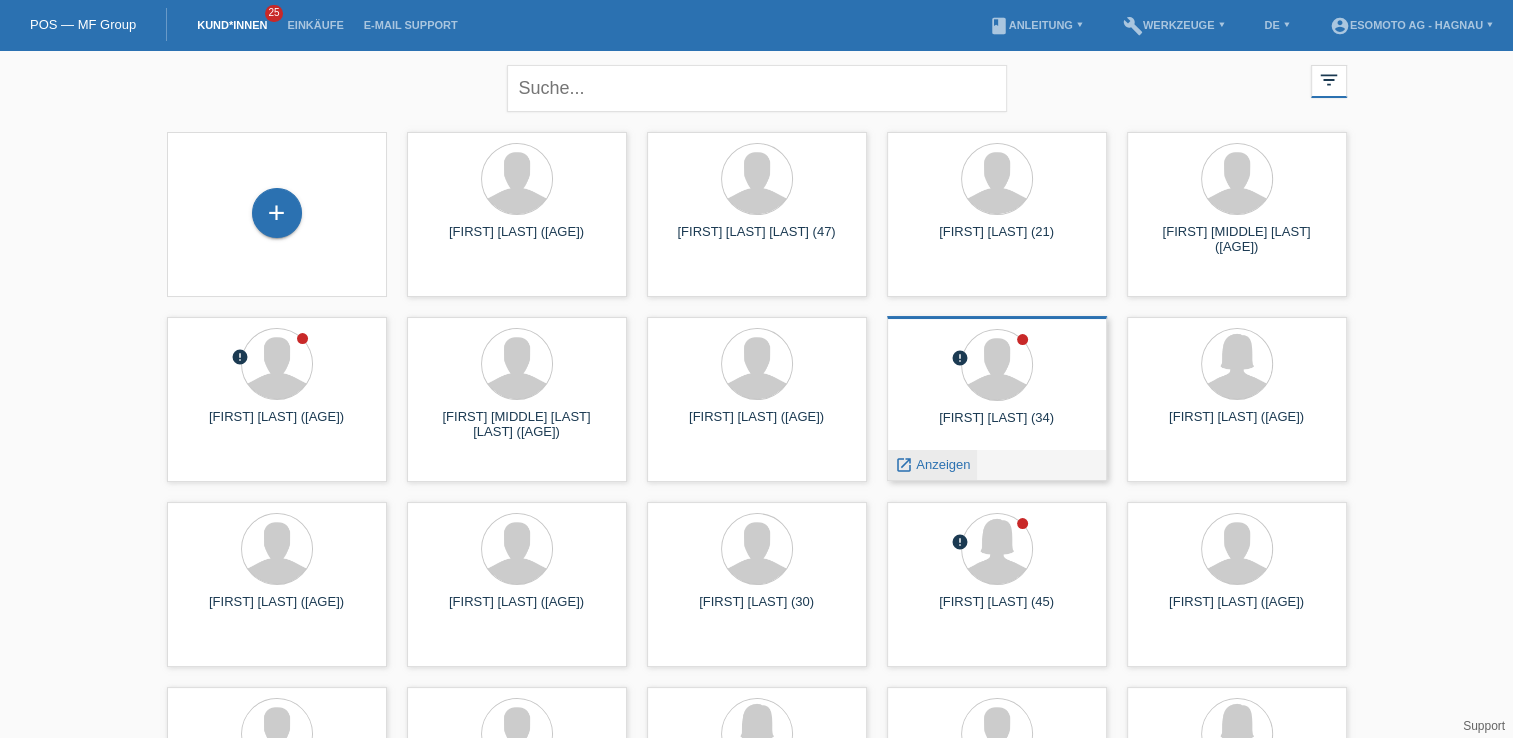 click on "Anzeigen" at bounding box center (943, 464) 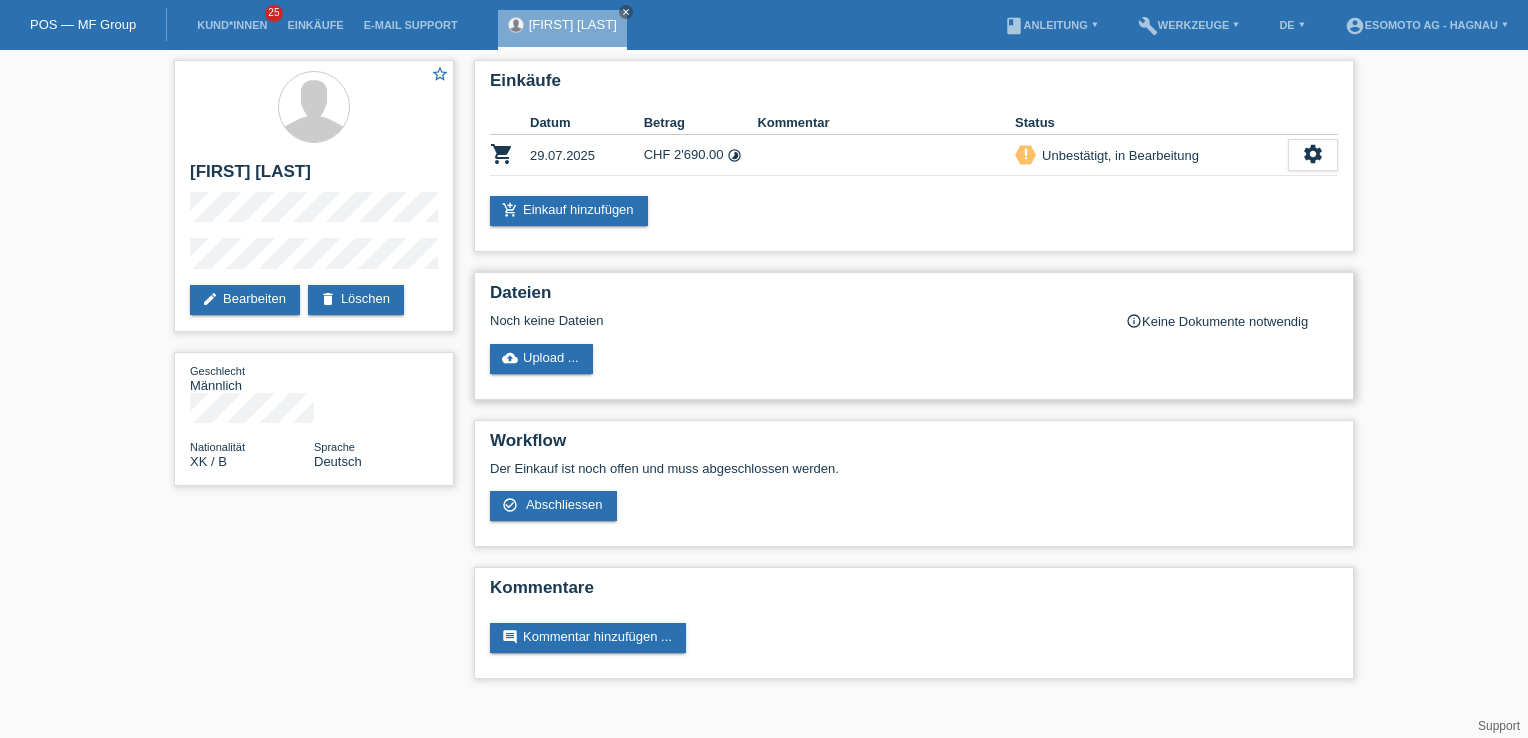 scroll, scrollTop: 0, scrollLeft: 0, axis: both 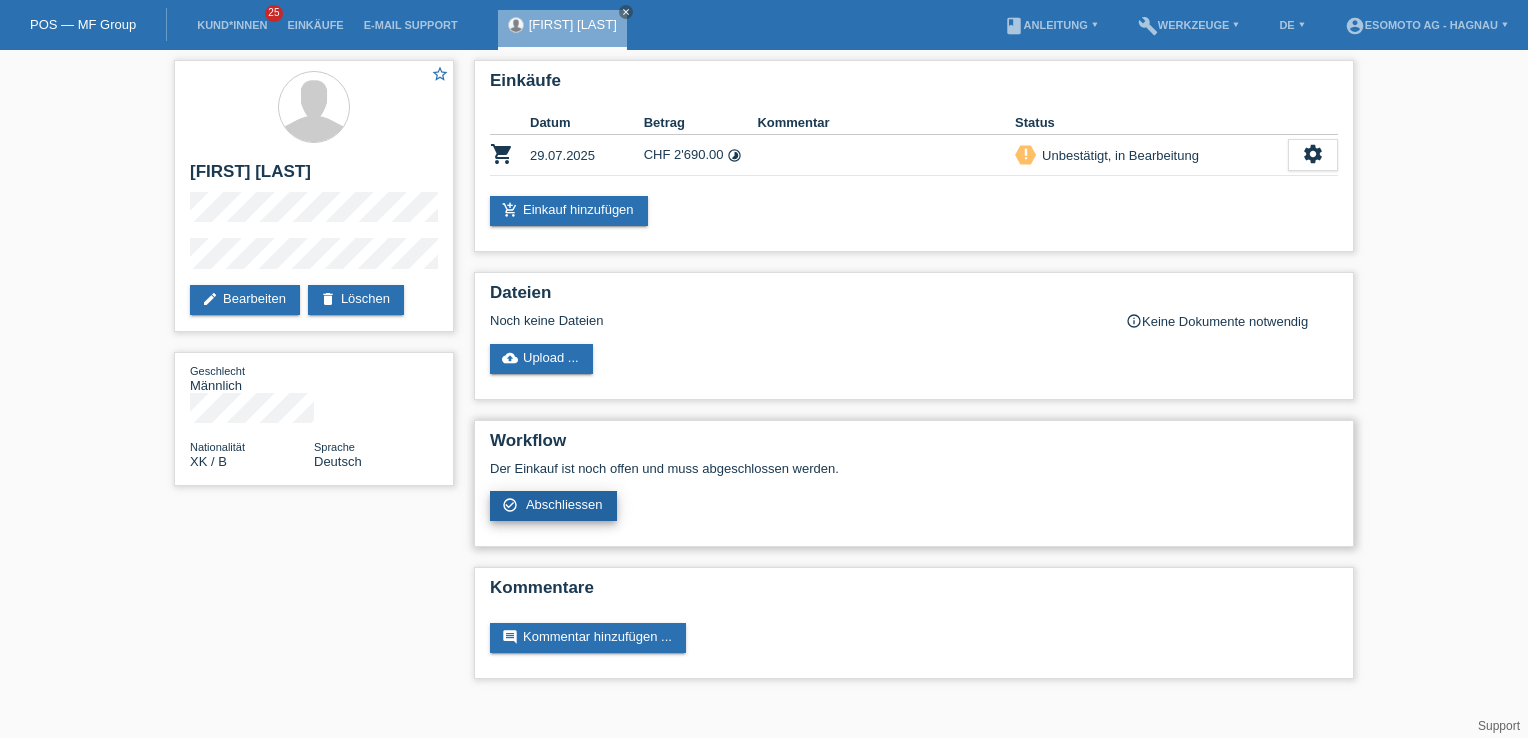 click on "Abschliessen" at bounding box center (564, 504) 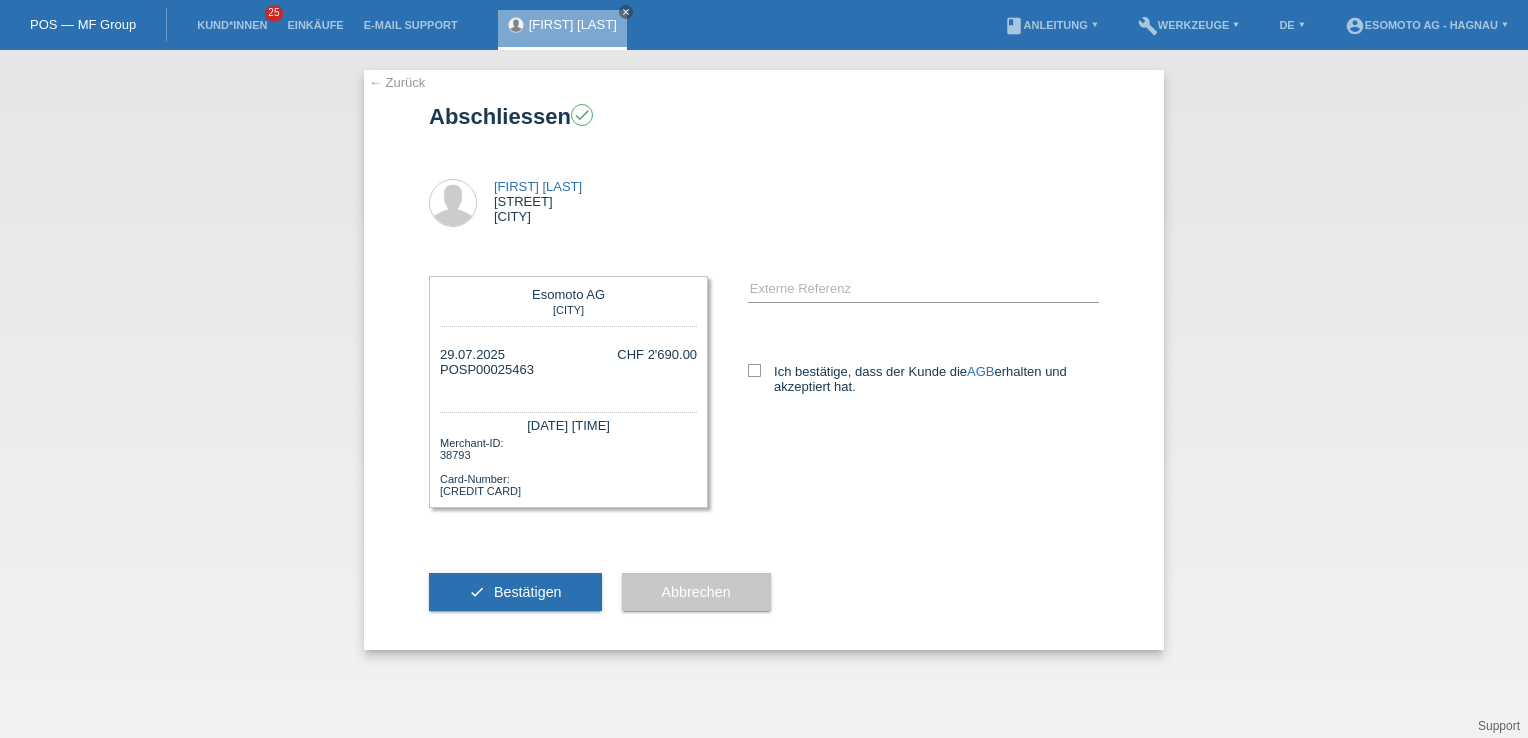 scroll, scrollTop: 0, scrollLeft: 0, axis: both 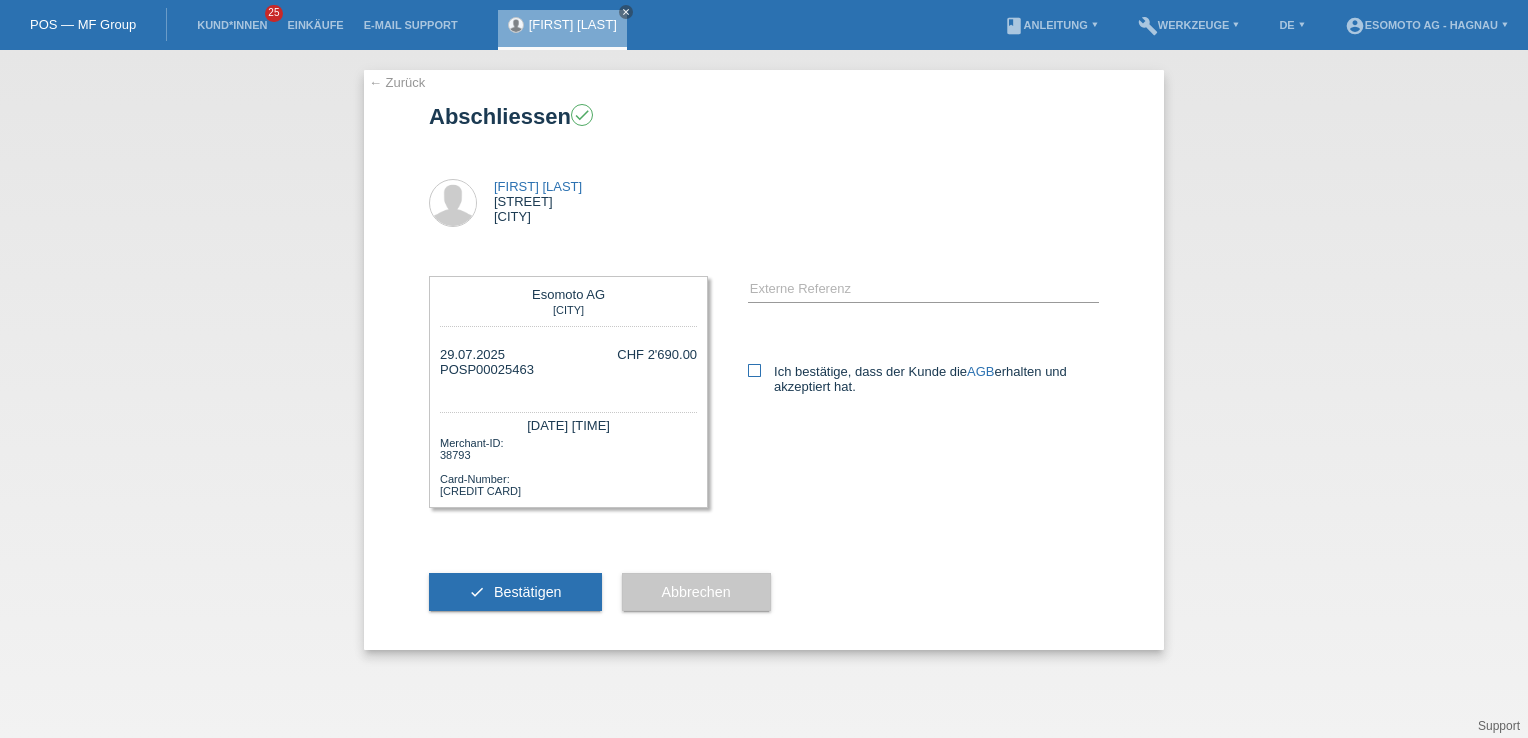click at bounding box center (754, 370) 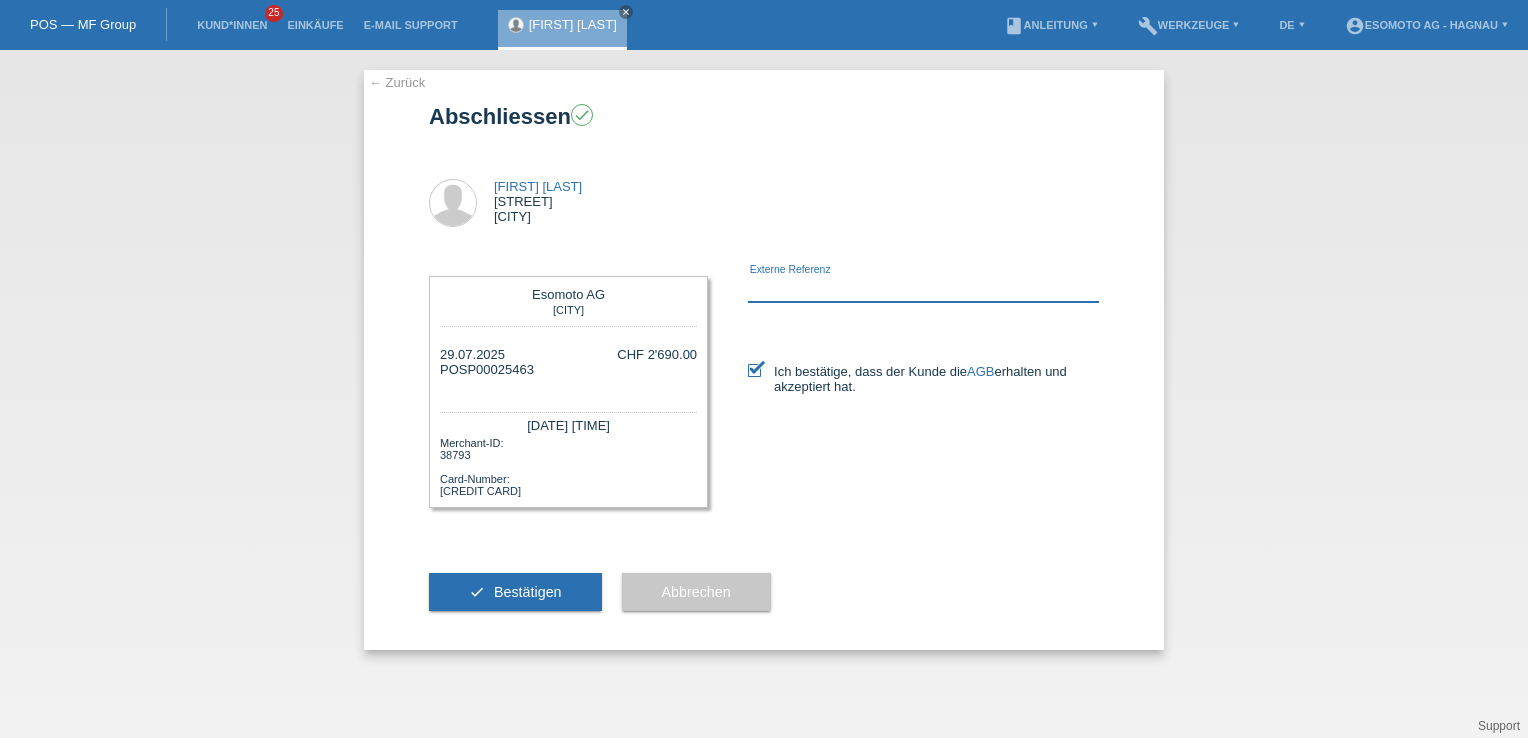 click at bounding box center (923, 289) 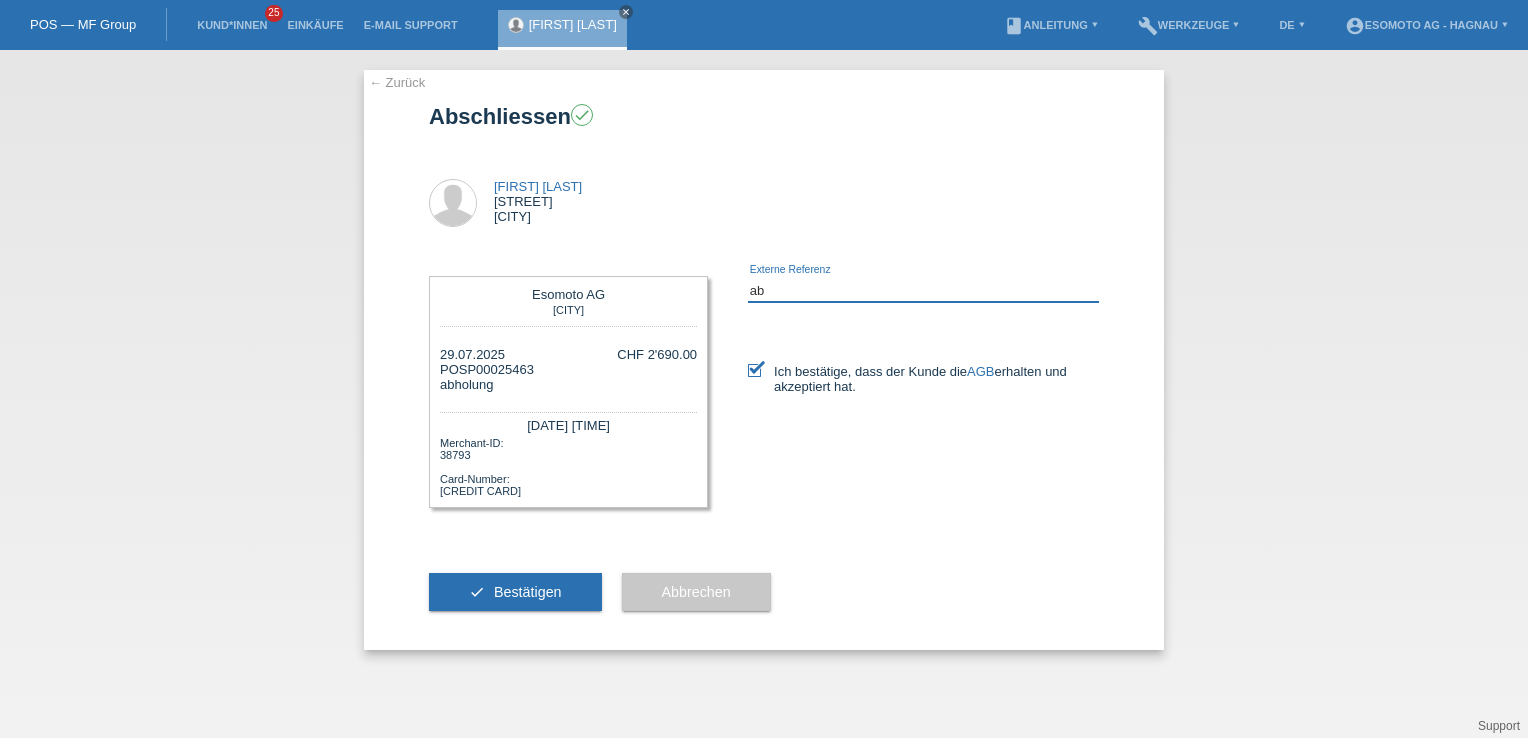 type on "a" 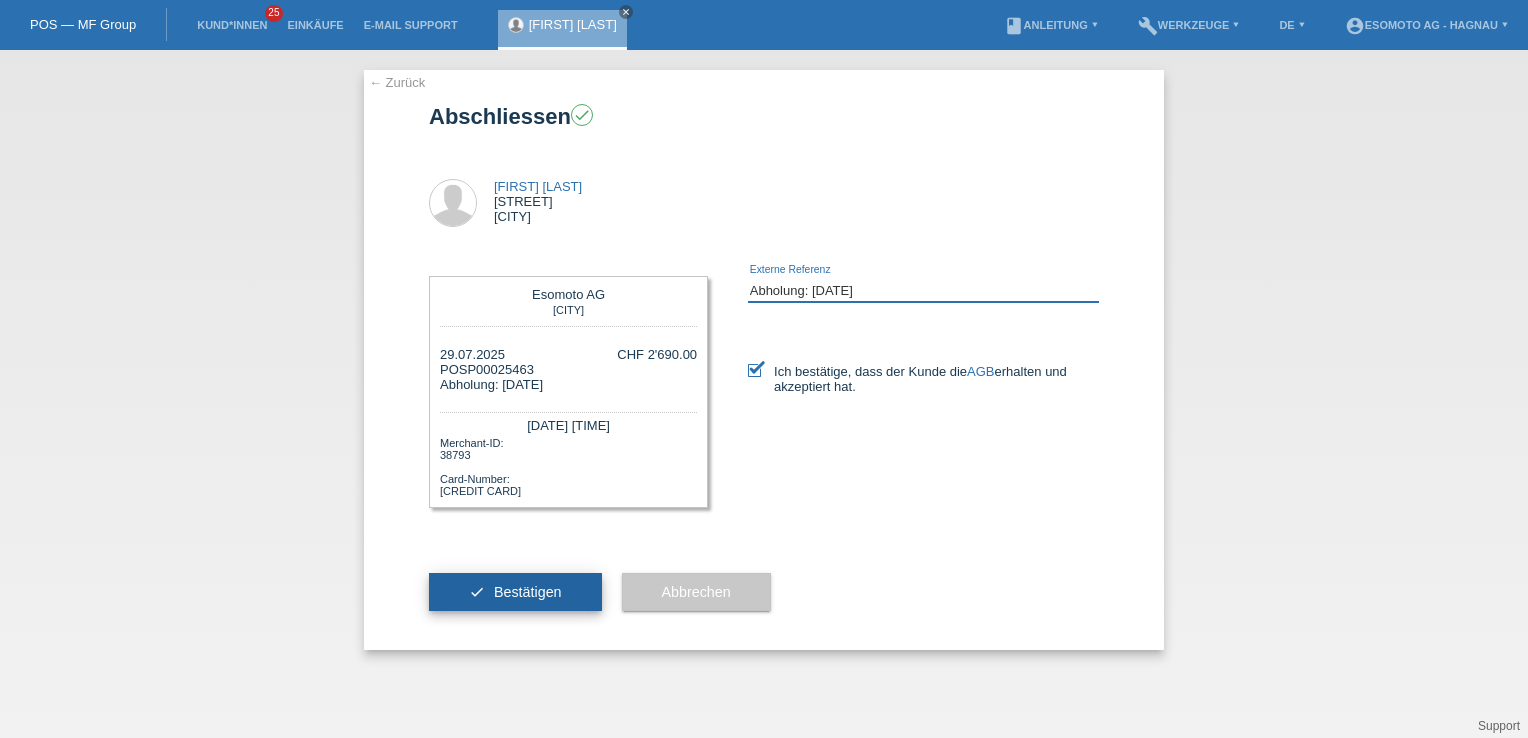 type on "Abholung: 05.08.2025" 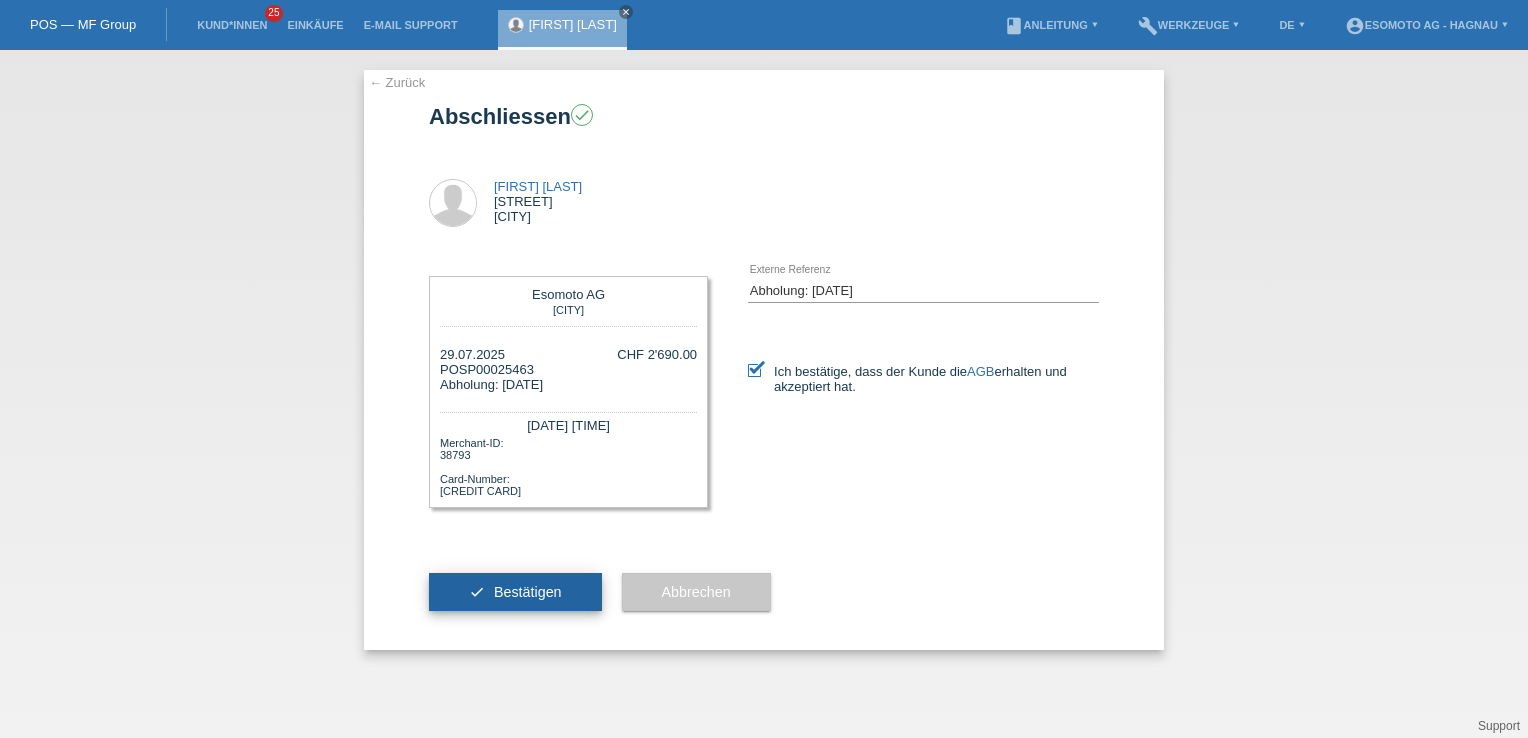 click on "Bestätigen" at bounding box center (528, 592) 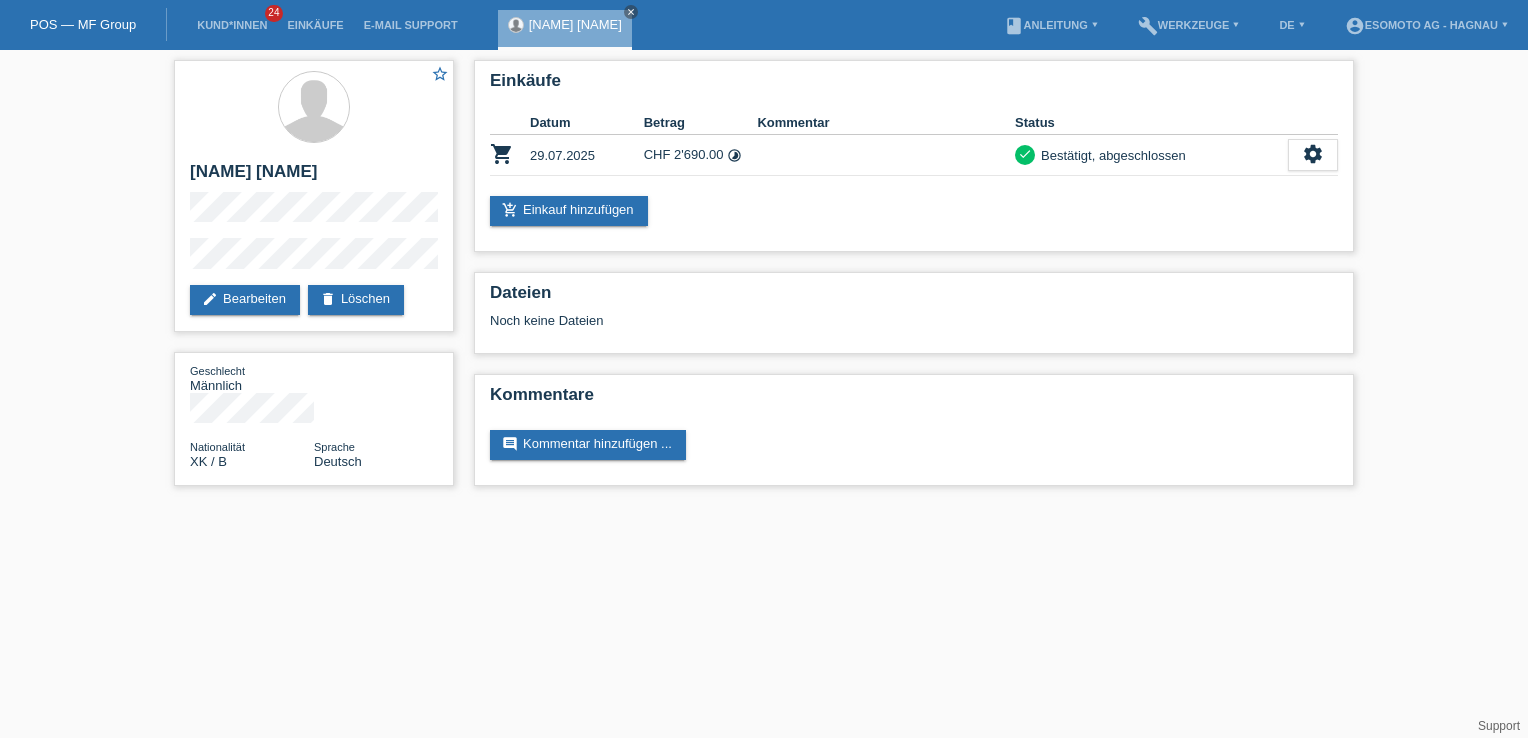 scroll, scrollTop: 0, scrollLeft: 0, axis: both 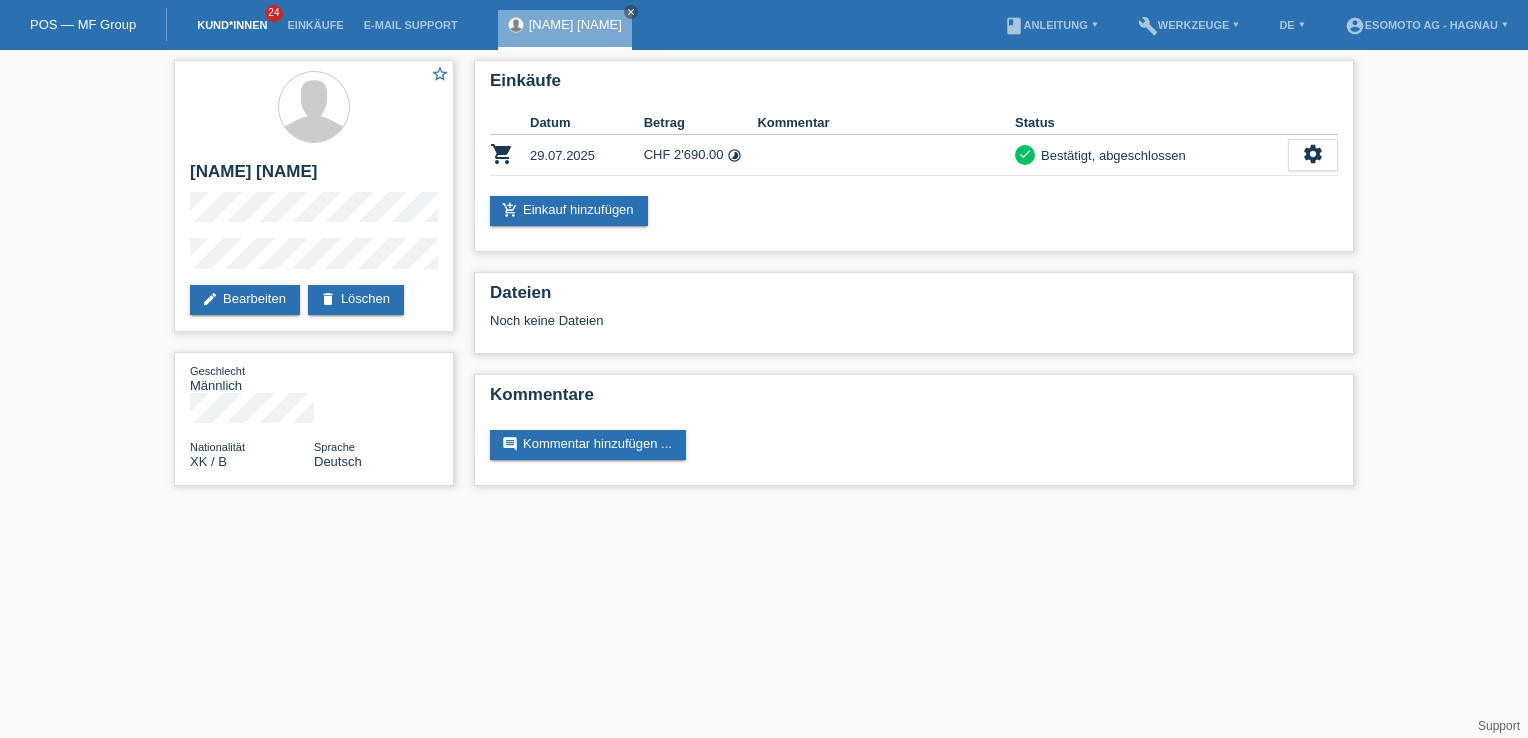 click on "Kund*innen" at bounding box center (232, 25) 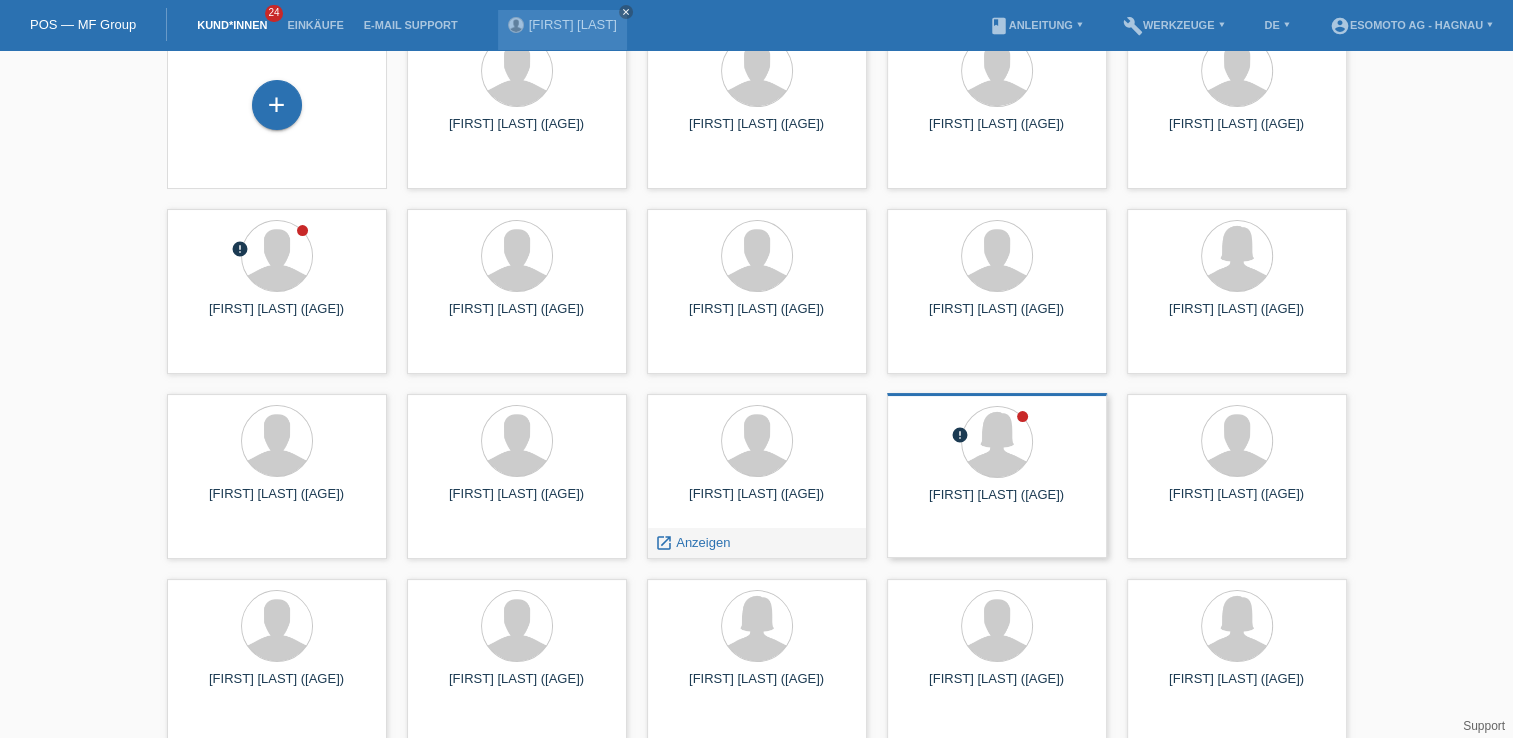 scroll, scrollTop: 300, scrollLeft: 0, axis: vertical 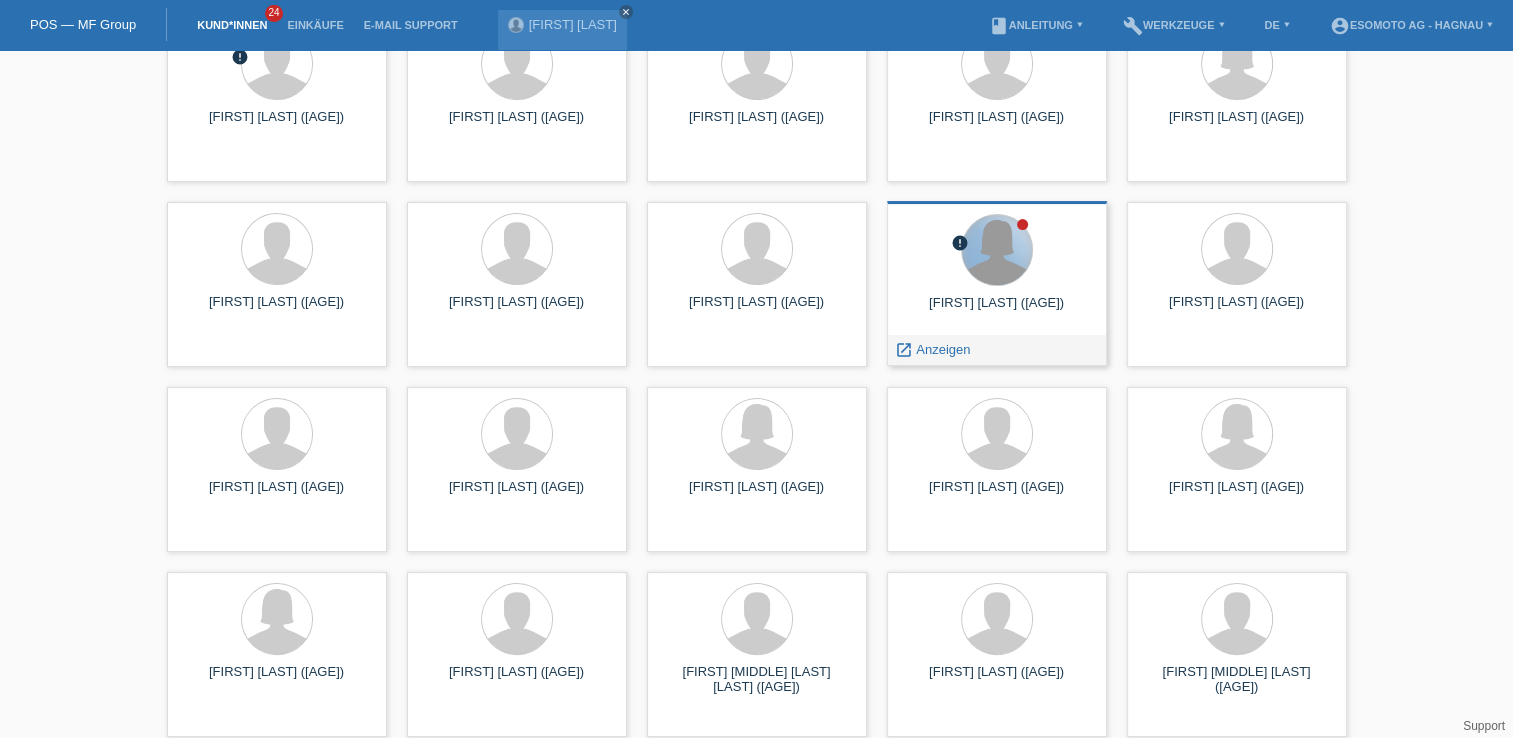 click at bounding box center [997, 250] 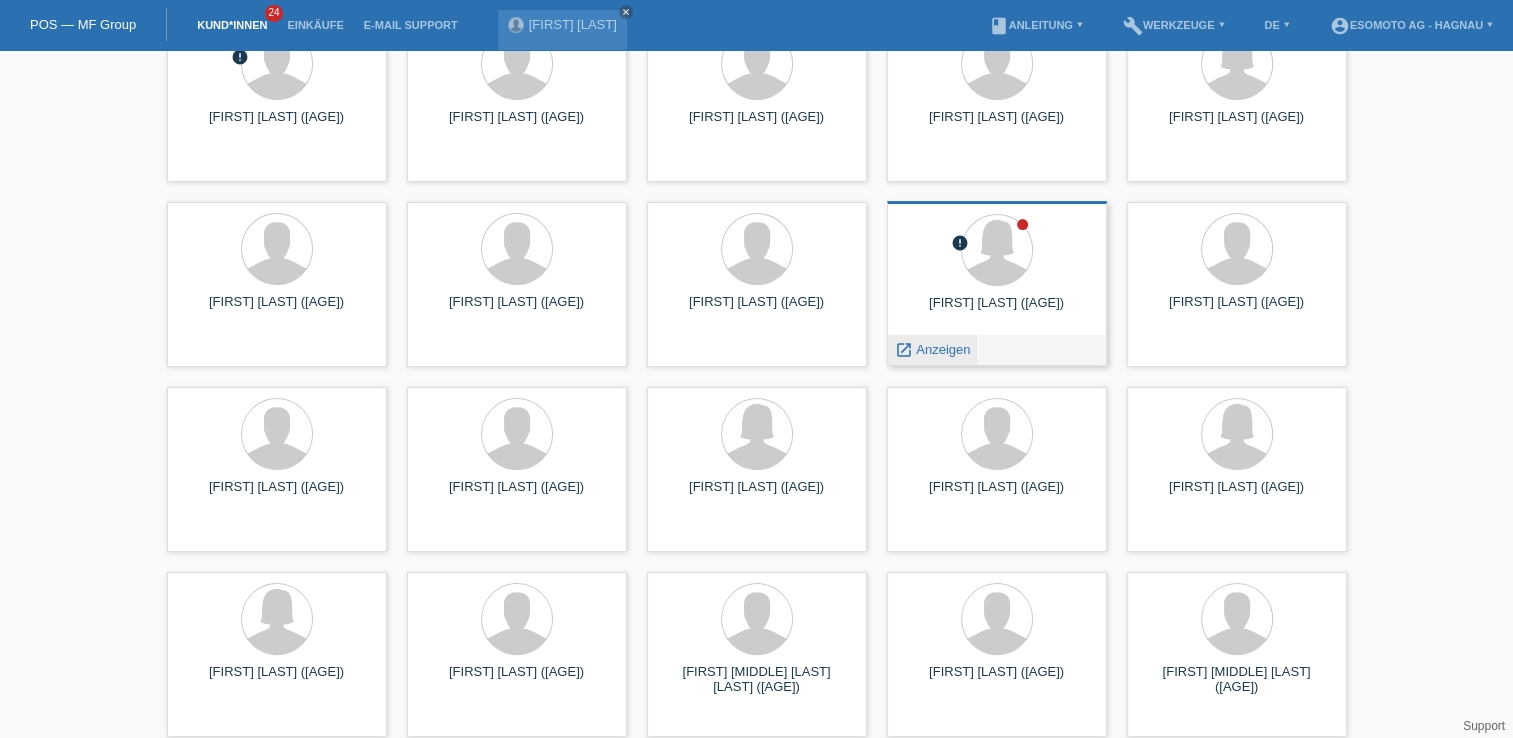 click on "Anzeigen" at bounding box center [943, 349] 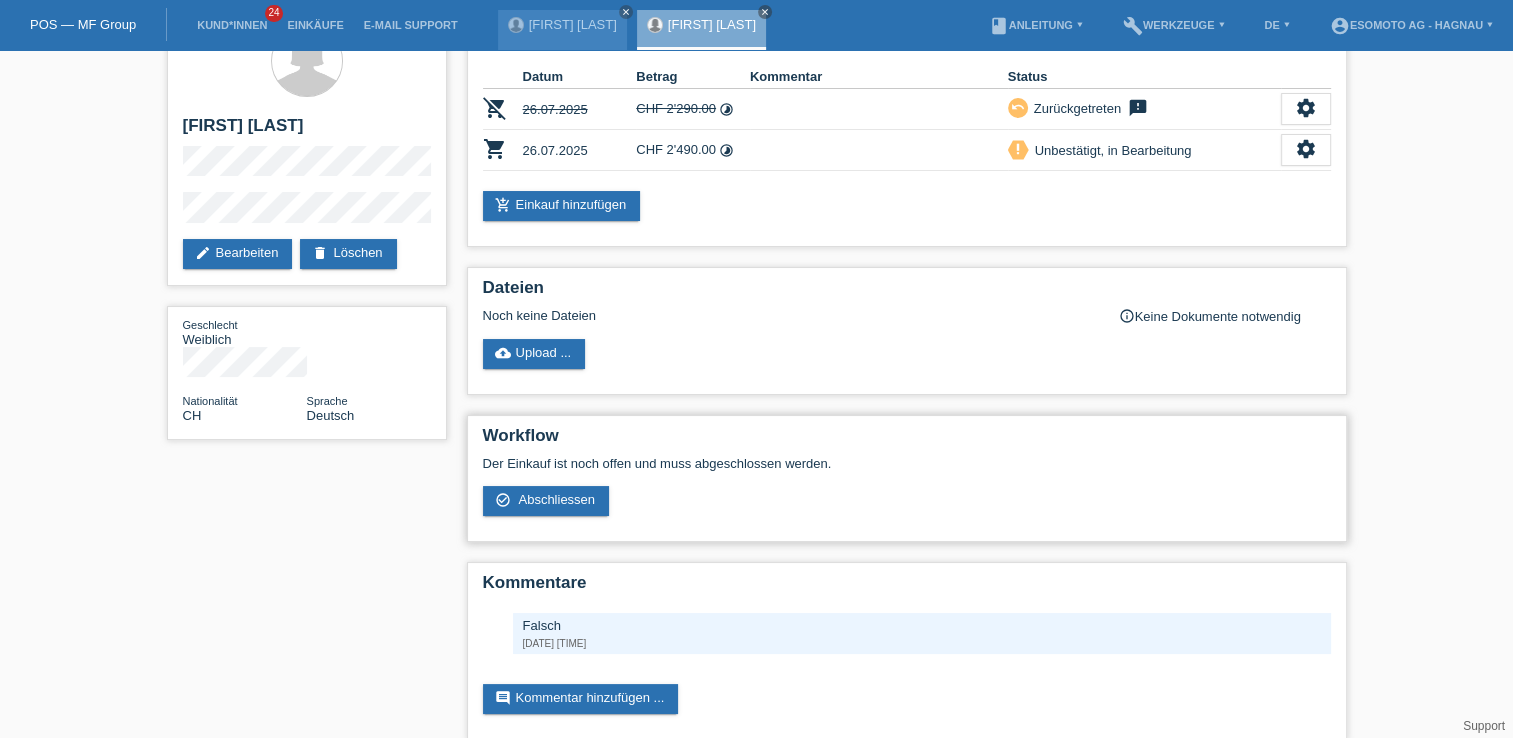 scroll, scrollTop: 66, scrollLeft: 0, axis: vertical 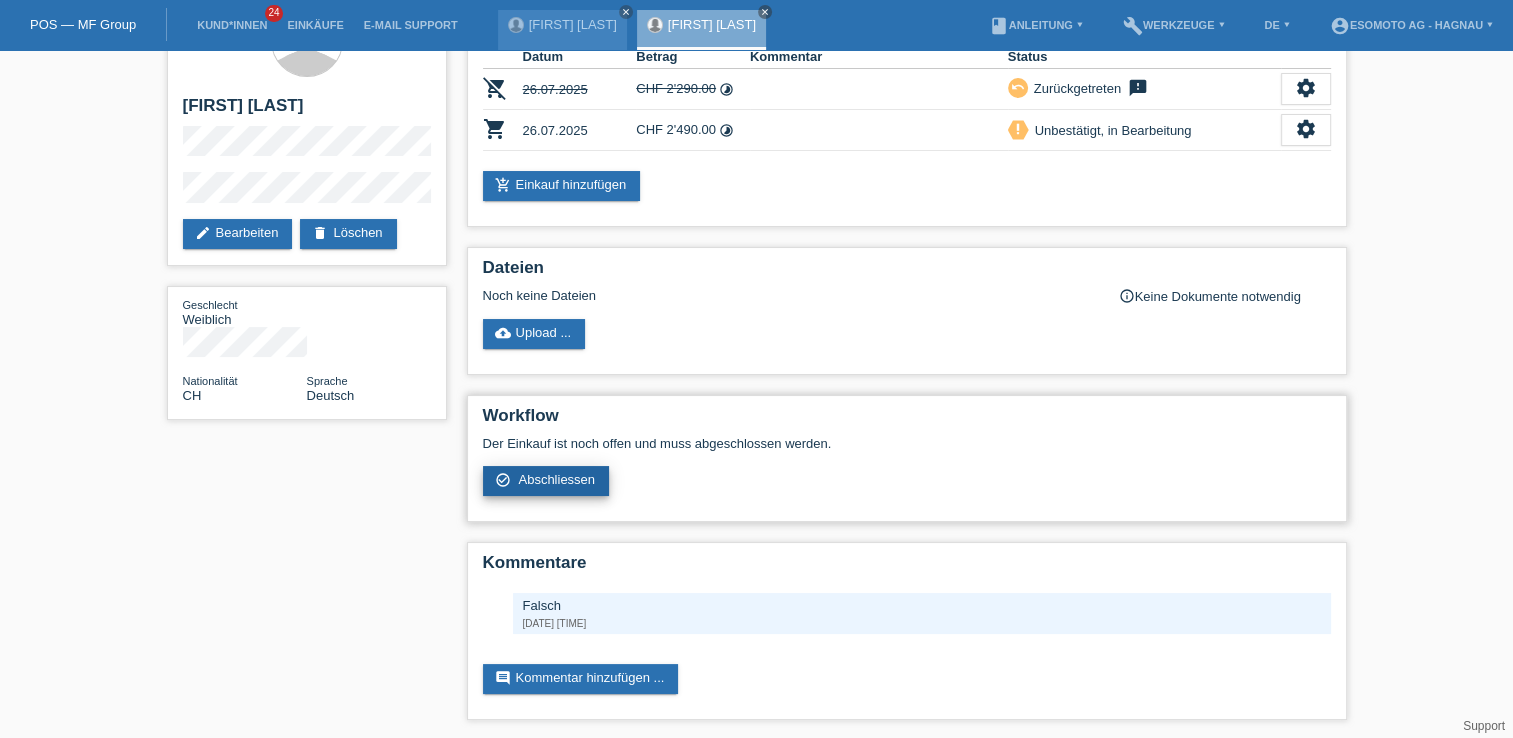 click on "Abschliessen" at bounding box center [556, 479] 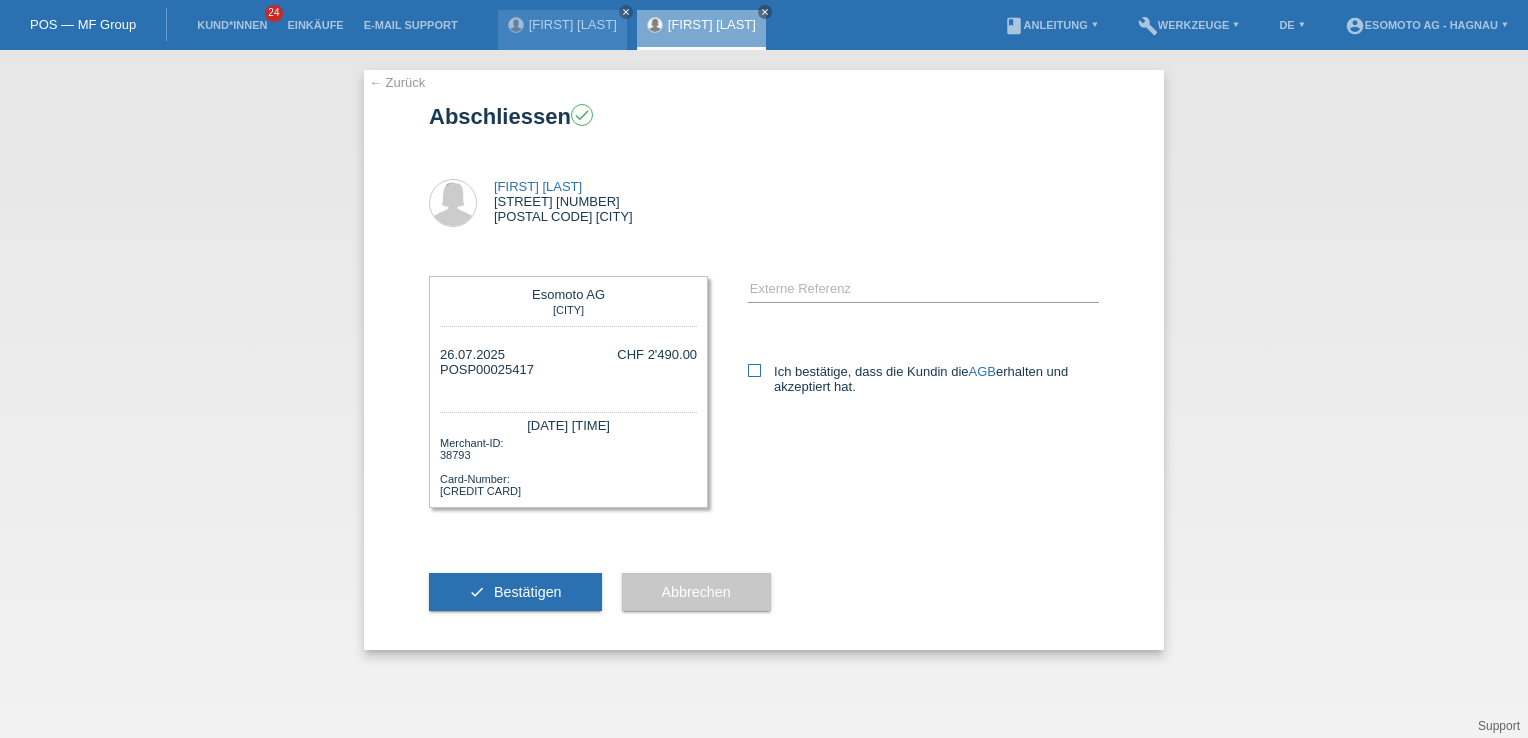 scroll, scrollTop: 0, scrollLeft: 0, axis: both 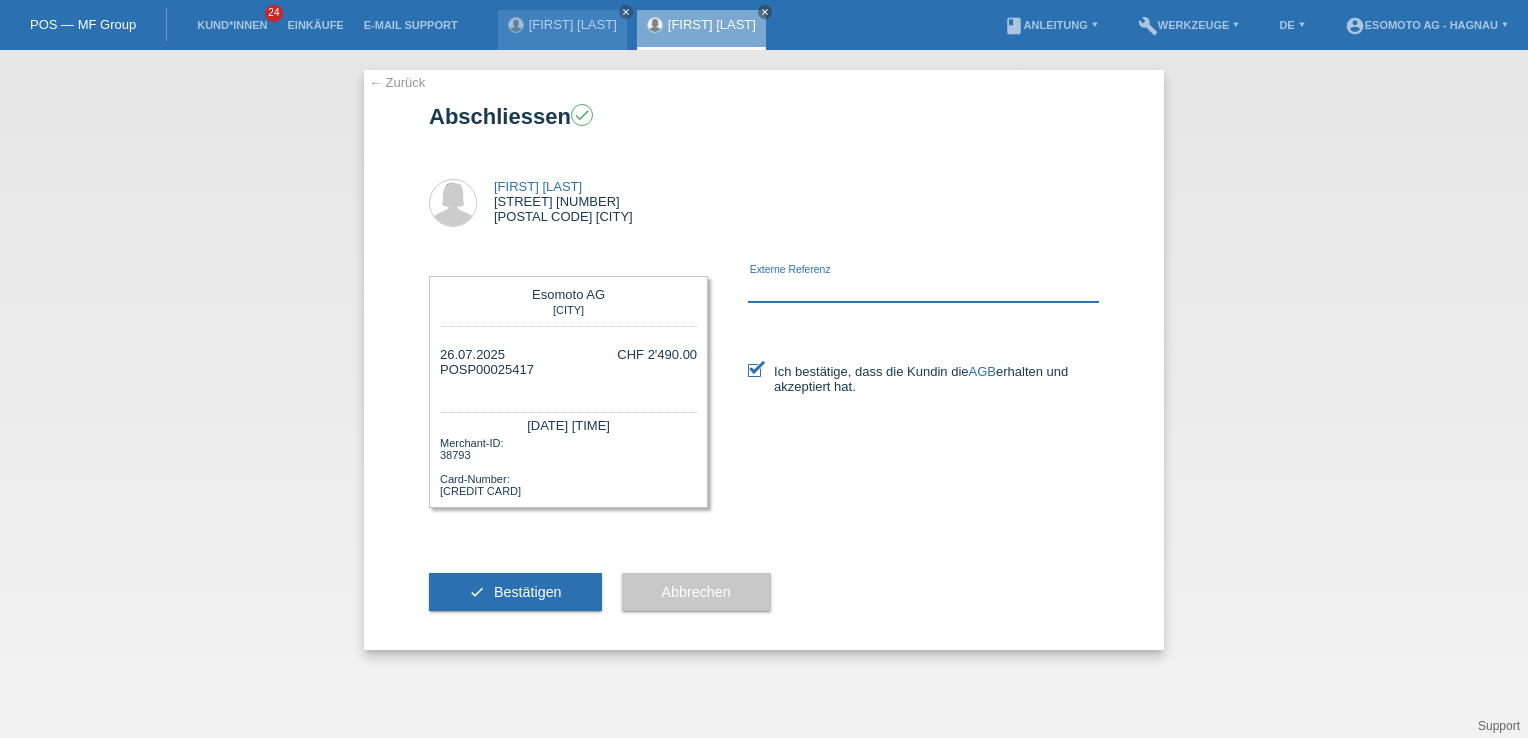 click at bounding box center [923, 289] 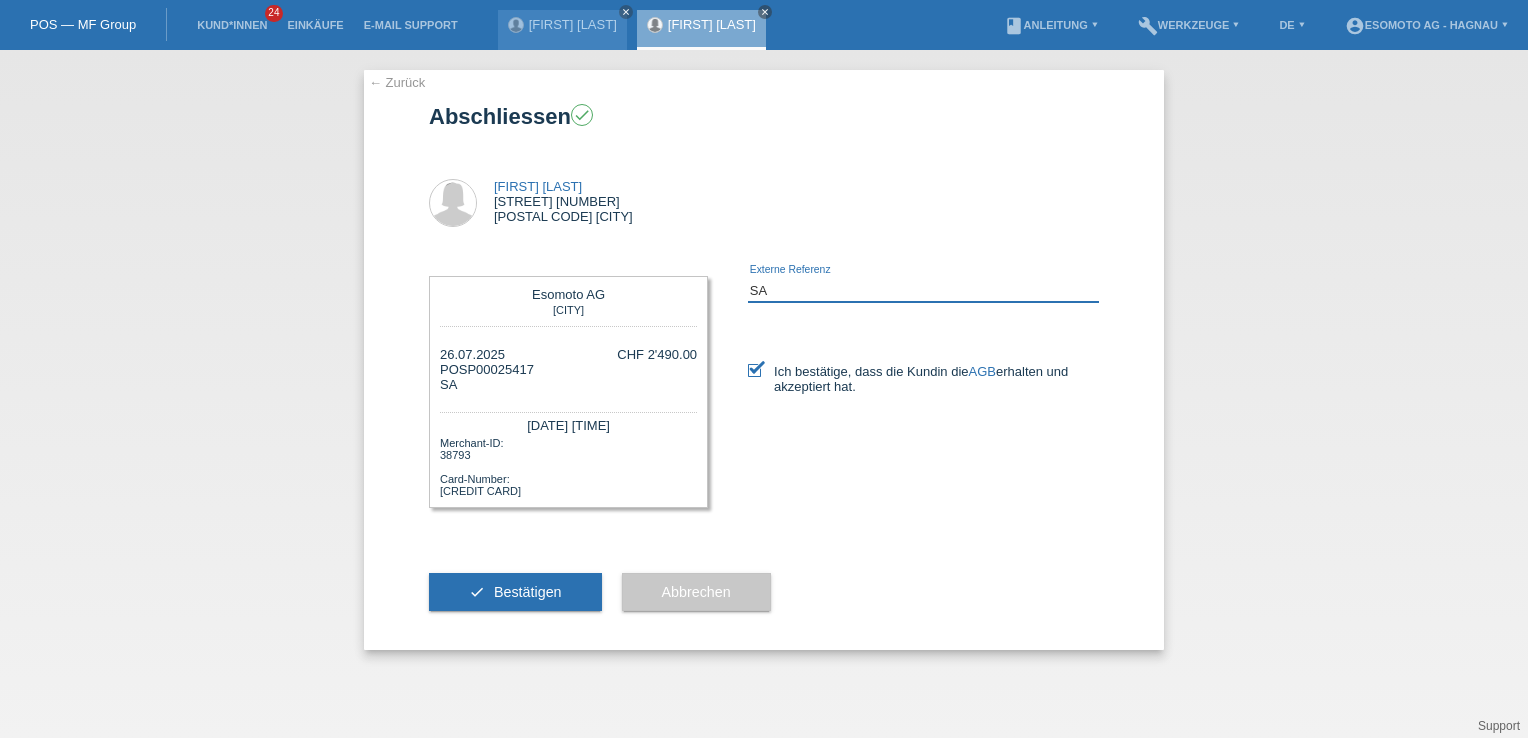 type on "S" 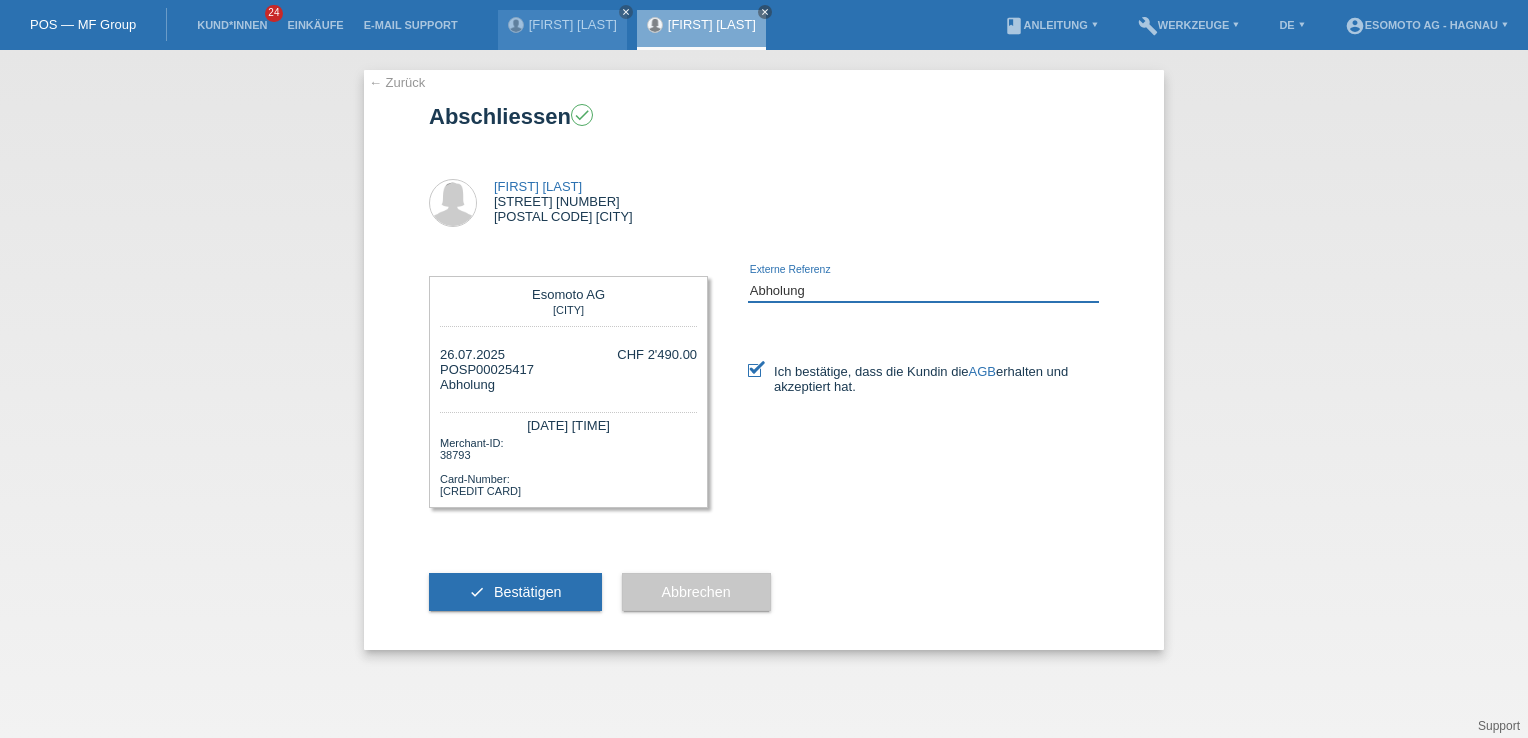 type on "Abholung: 05.08.2025" 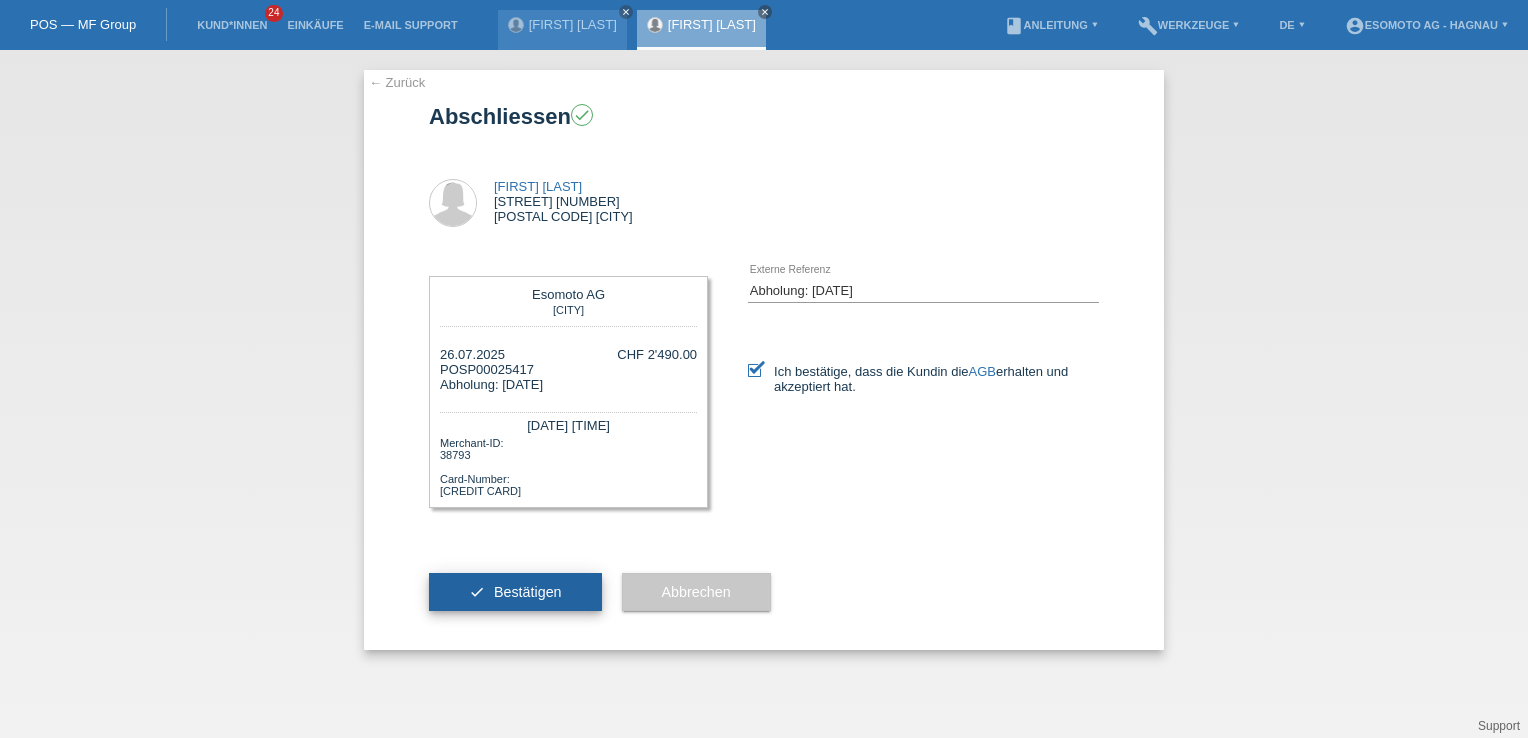 click on "check   Bestätigen" at bounding box center (515, 592) 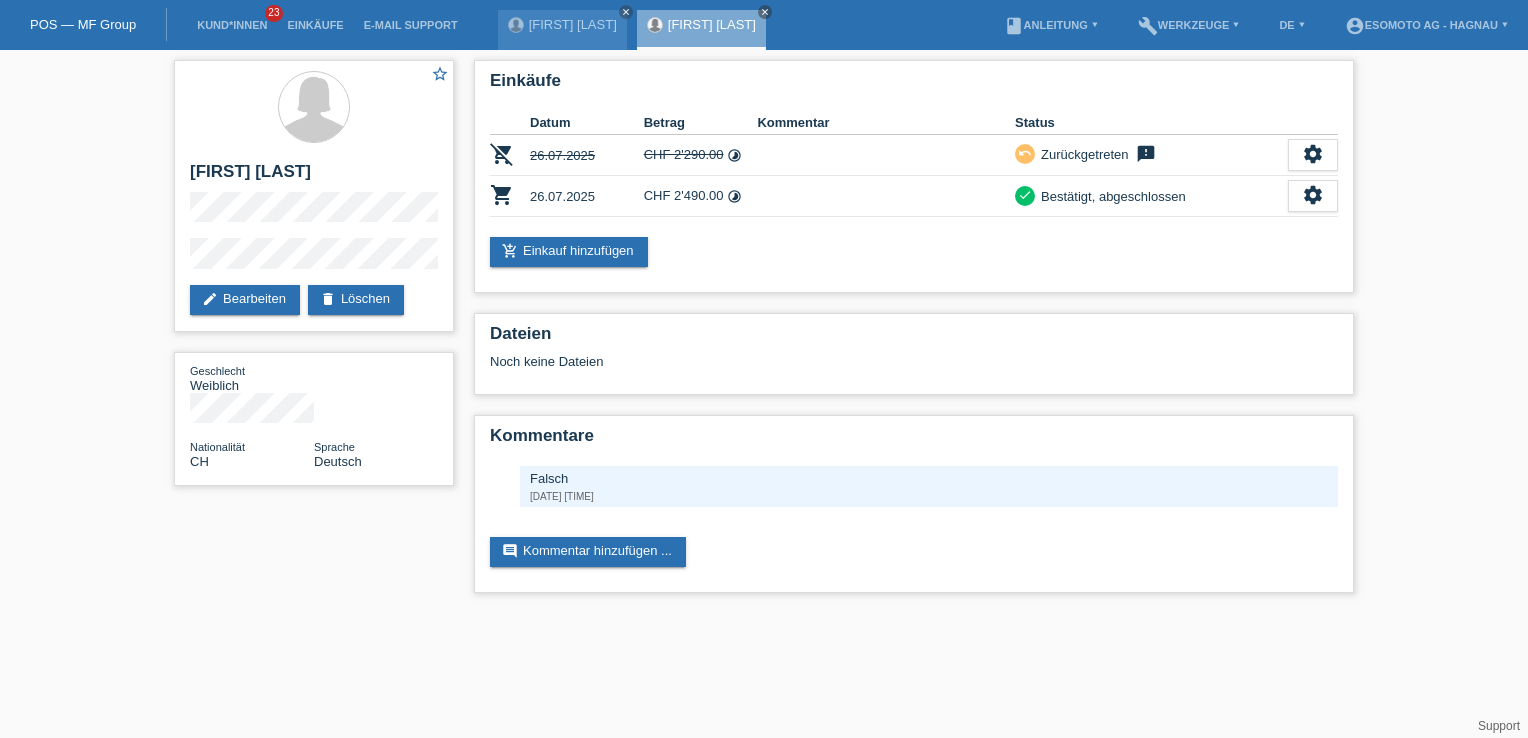 scroll, scrollTop: 0, scrollLeft: 0, axis: both 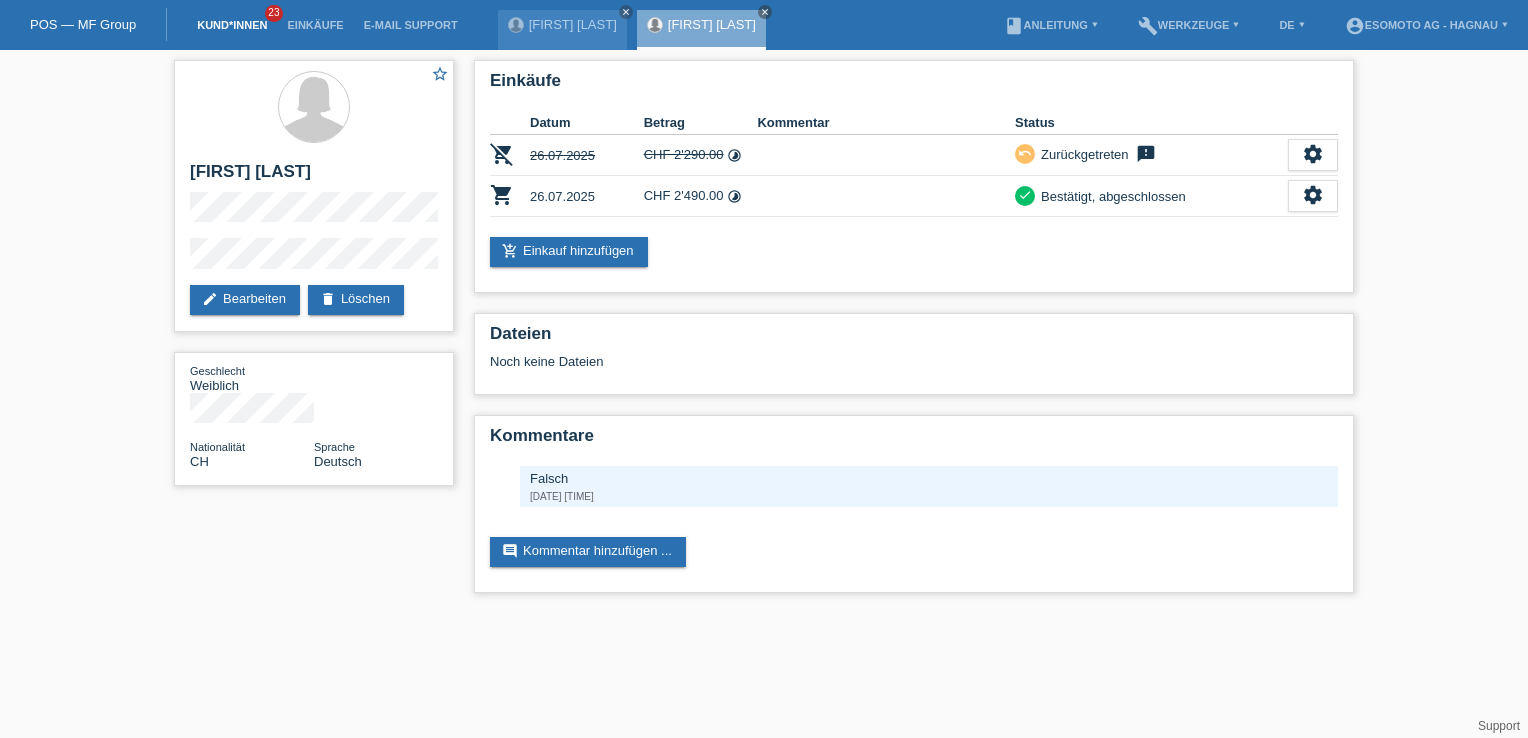 click on "Kund*innen" at bounding box center (232, 25) 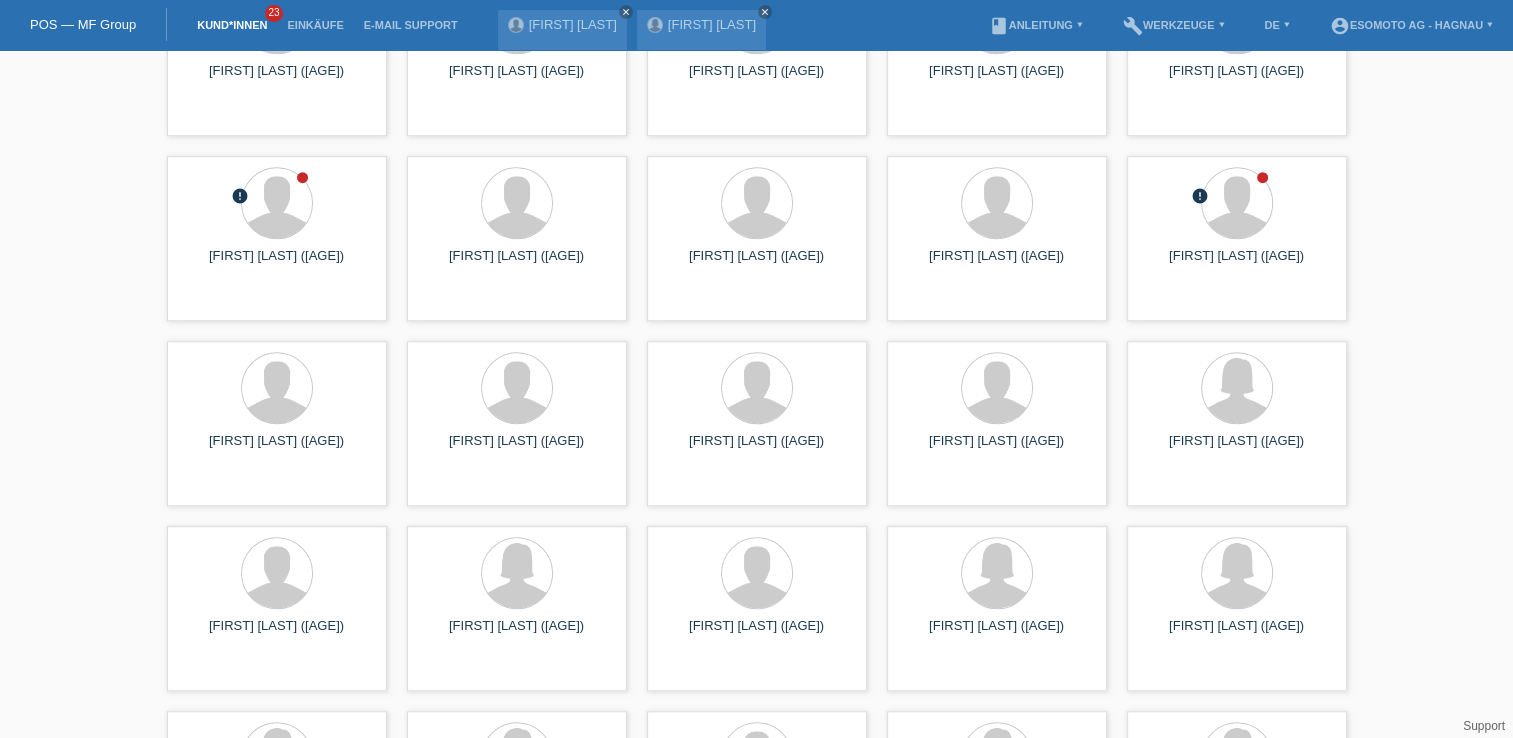 scroll, scrollTop: 1500, scrollLeft: 0, axis: vertical 